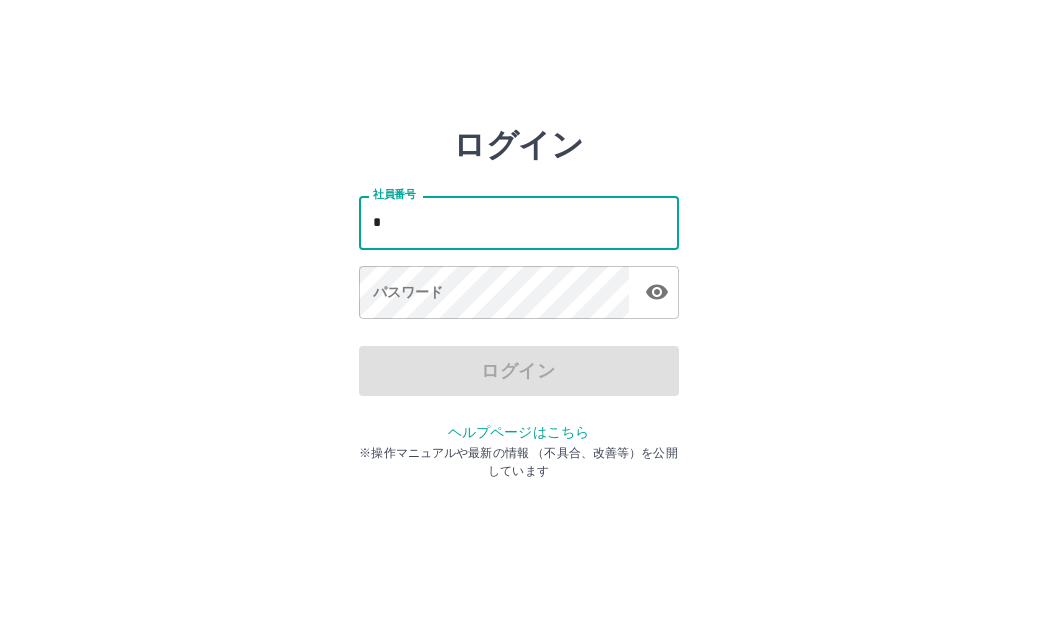 scroll, scrollTop: 0, scrollLeft: 0, axis: both 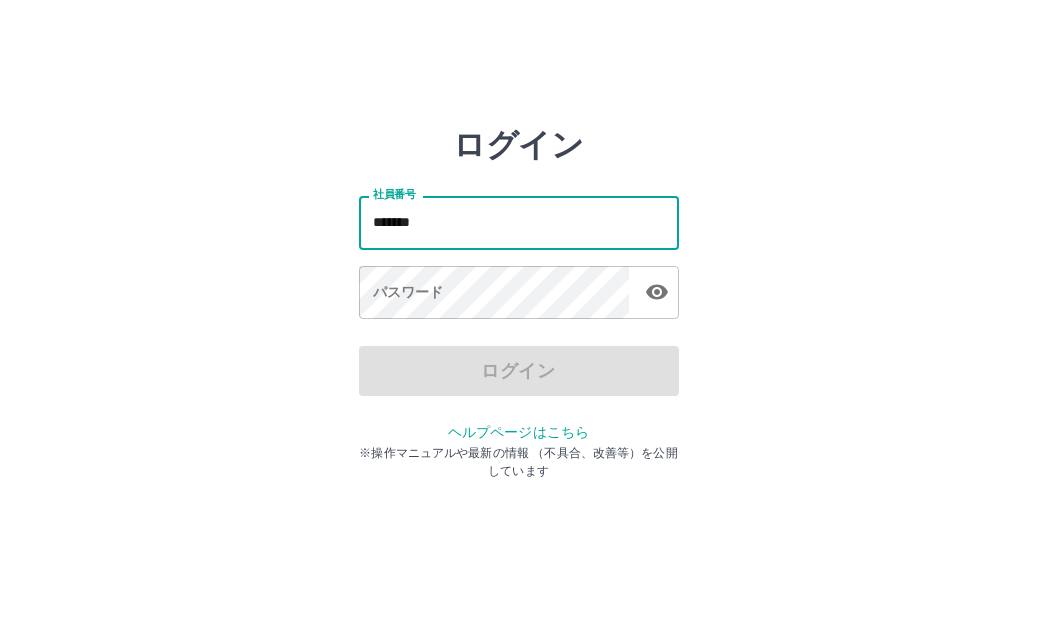 type on "*******" 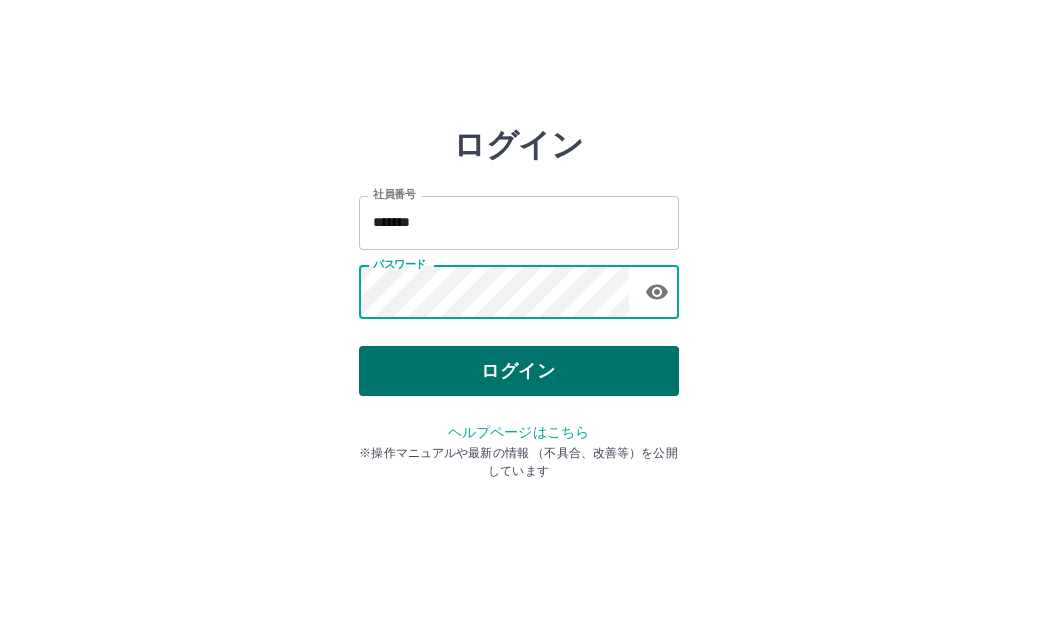 click on "ログイン" at bounding box center [519, 371] 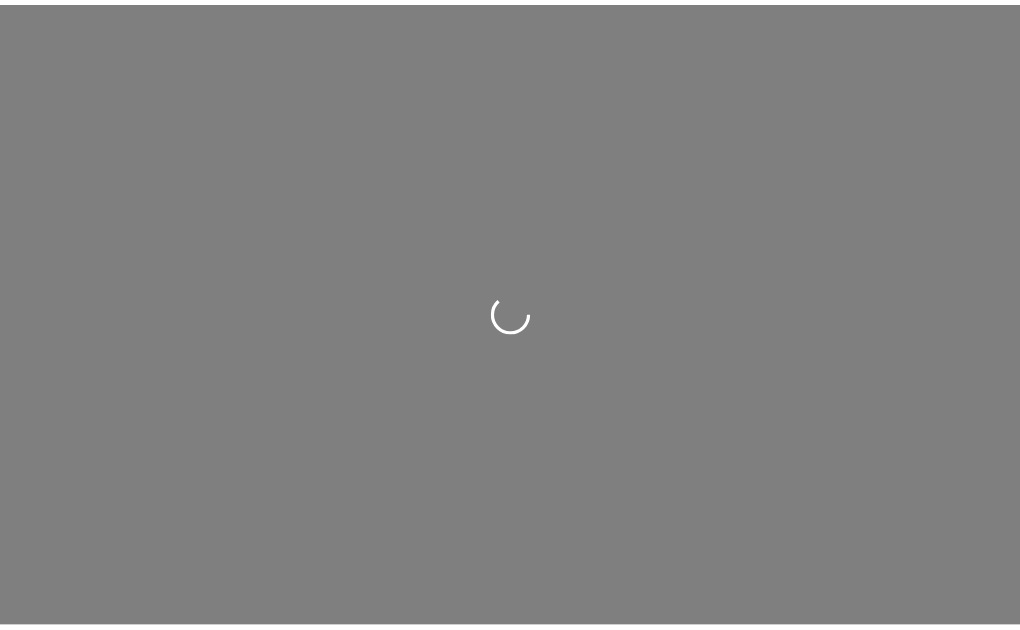 scroll, scrollTop: 0, scrollLeft: 0, axis: both 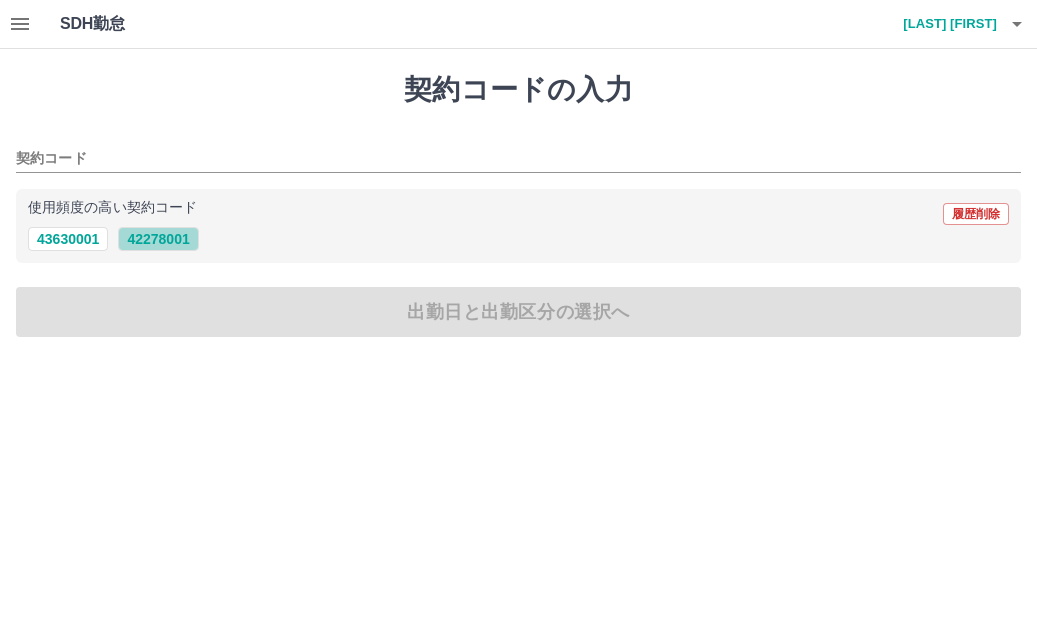 click on "42278001" at bounding box center (158, 239) 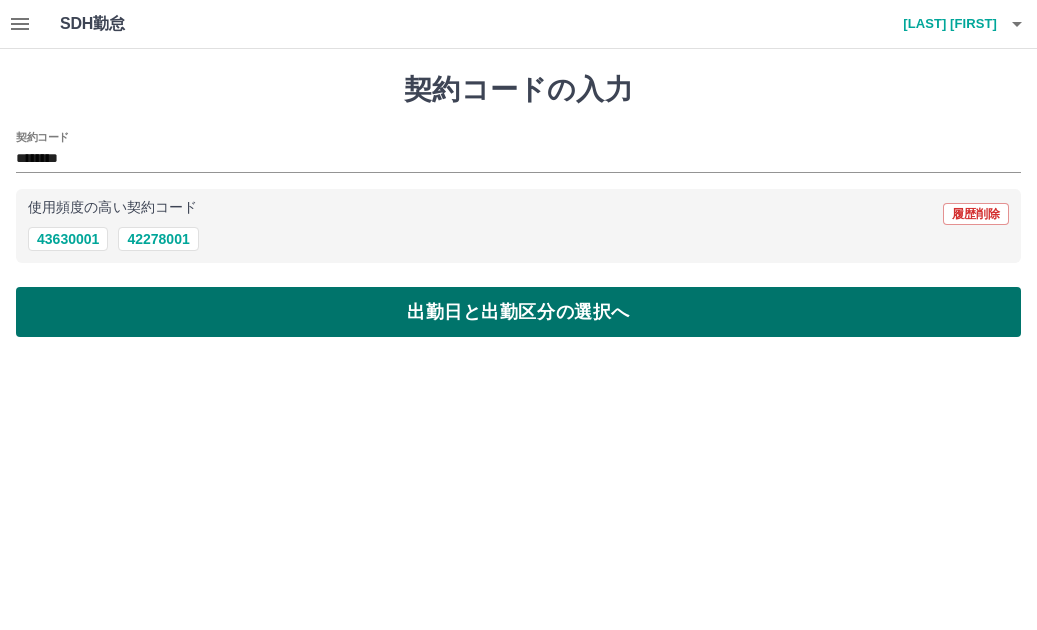 click on "出勤日と出勤区分の選択へ" at bounding box center (518, 312) 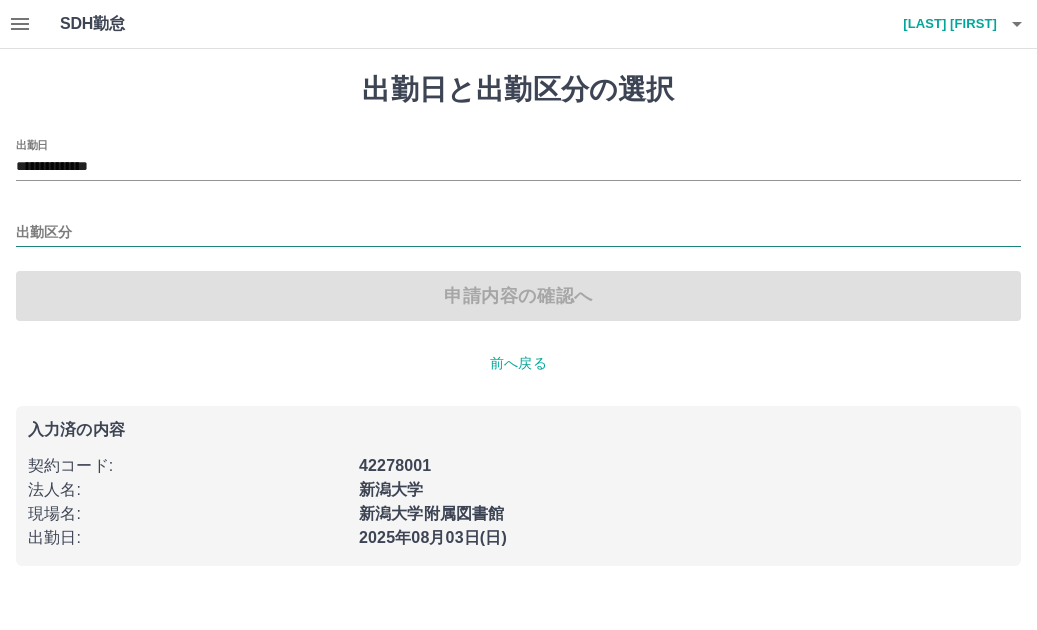 click on "出勤区分" at bounding box center [518, 233] 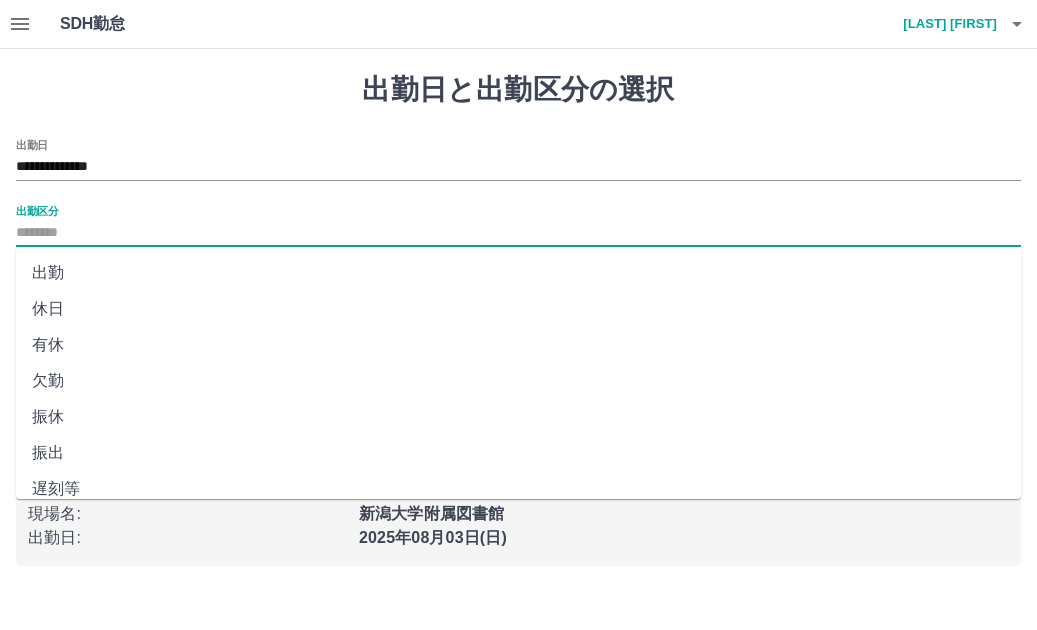 click on "出勤" at bounding box center [518, 273] 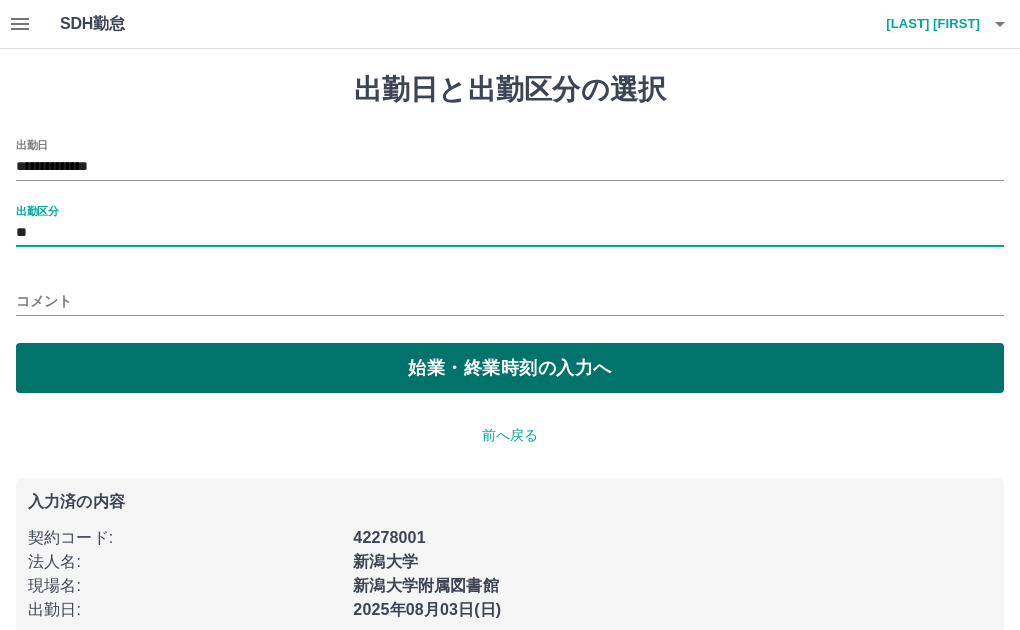 click on "始業・終業時刻の入力へ" at bounding box center [510, 368] 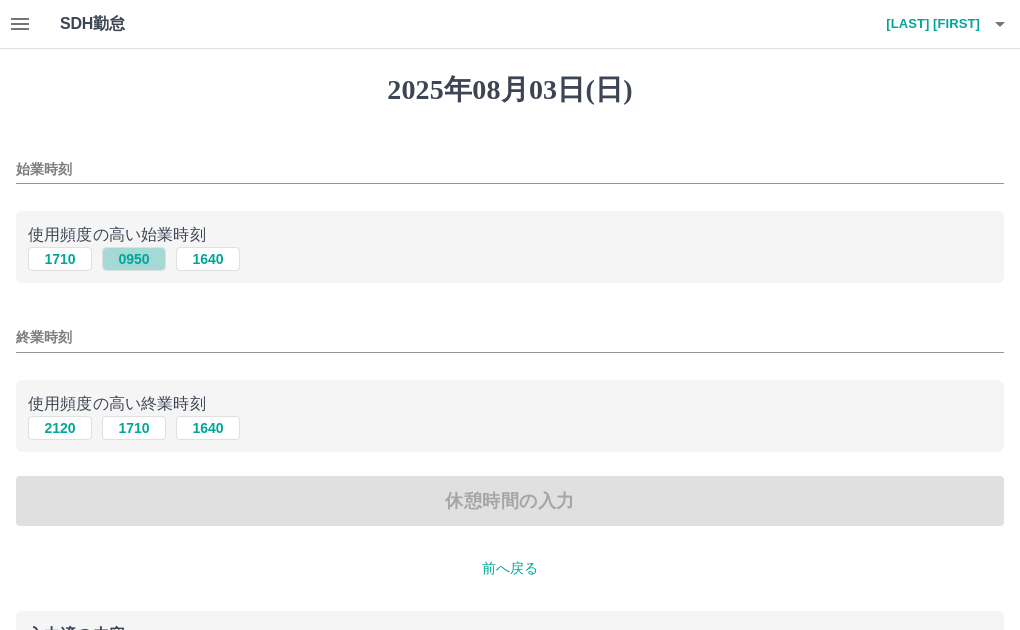 click on "0950" at bounding box center (134, 259) 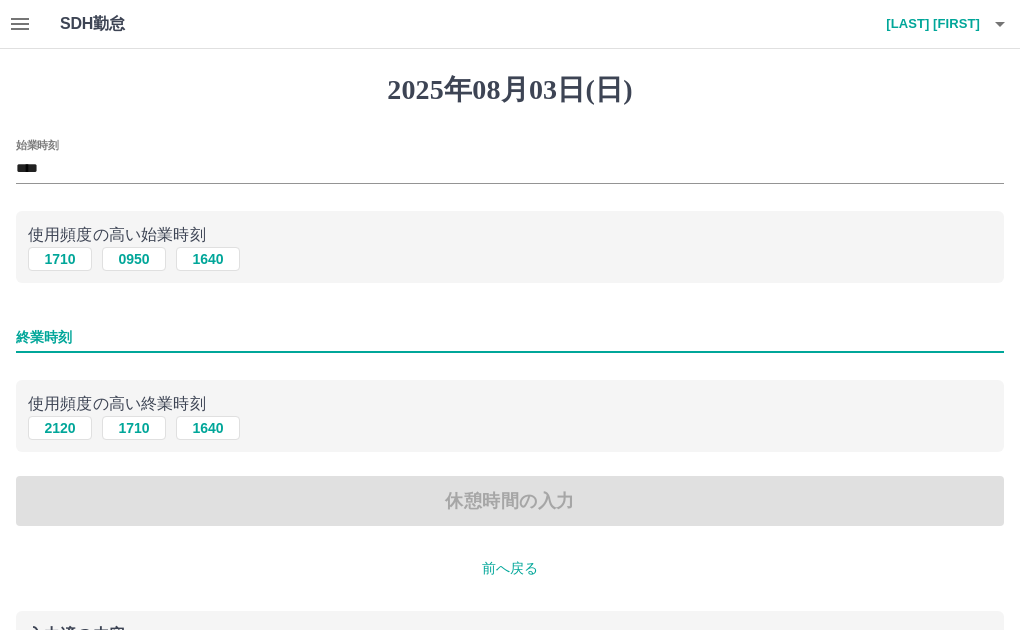 click on "終業時刻" at bounding box center [510, 337] 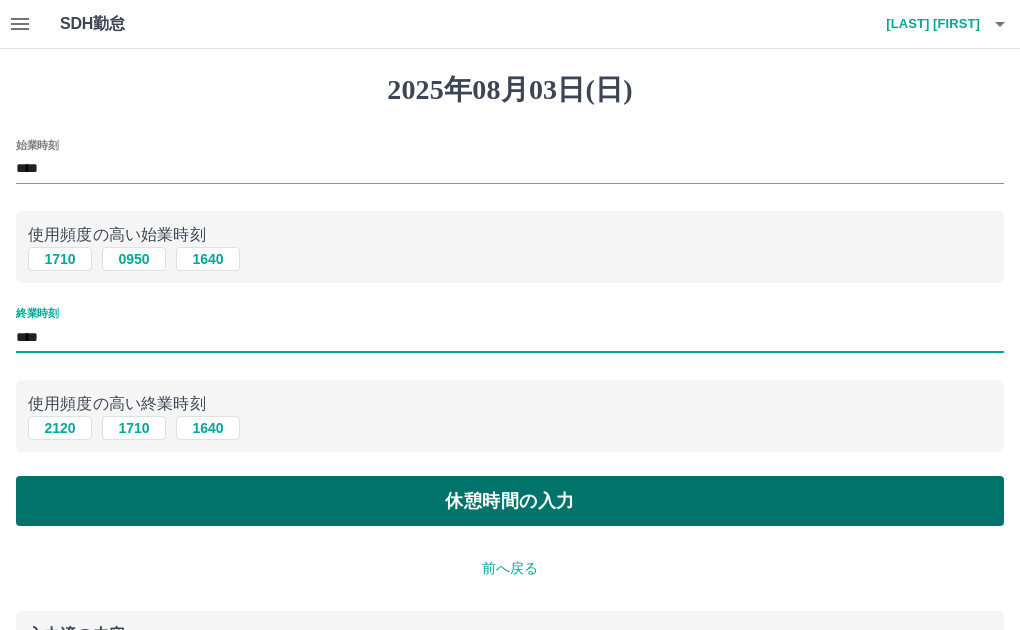 click on "休憩時間の入力" at bounding box center (510, 501) 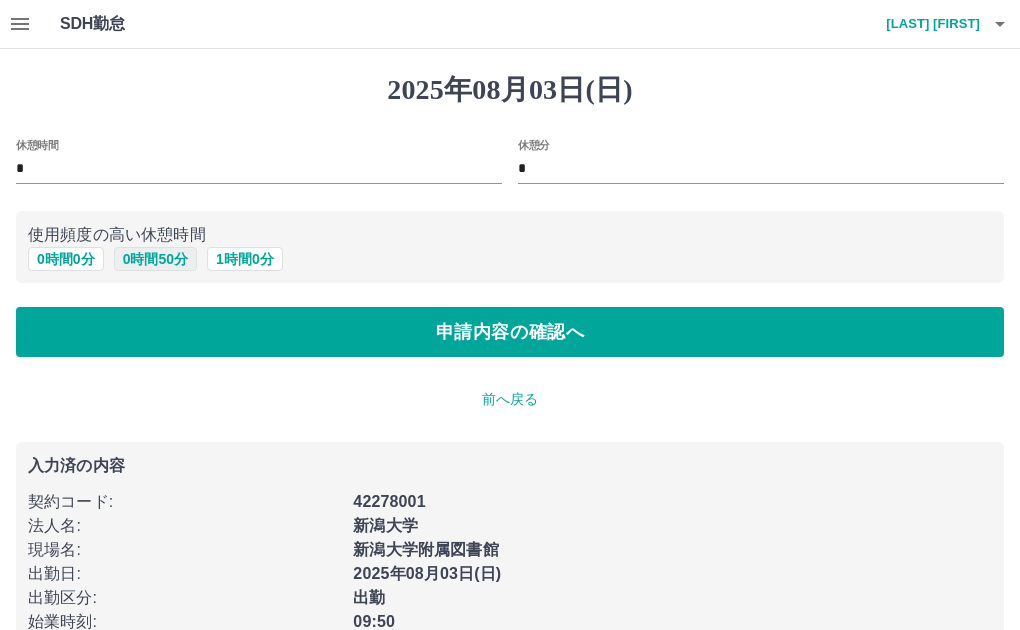 click on "0 時間 50 分" at bounding box center (155, 259) 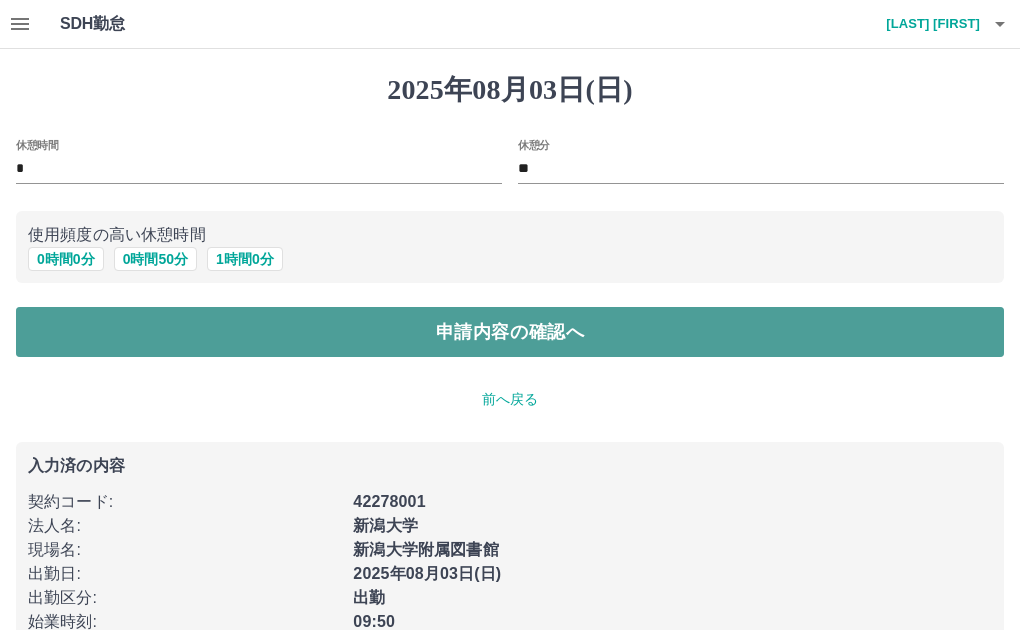 click on "申請内容の確認へ" at bounding box center [510, 332] 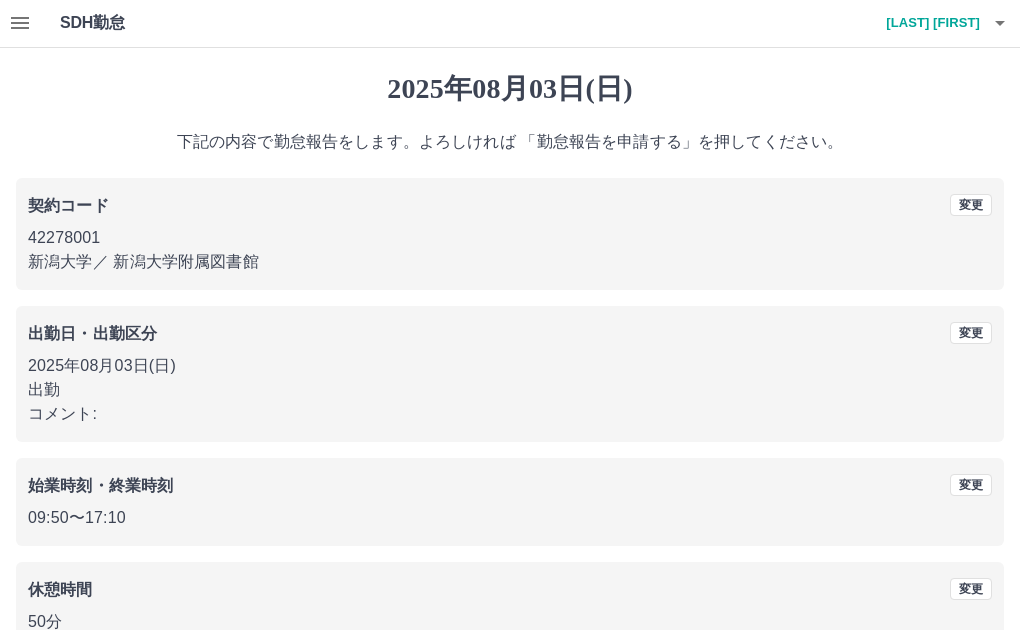 scroll, scrollTop: 100, scrollLeft: 0, axis: vertical 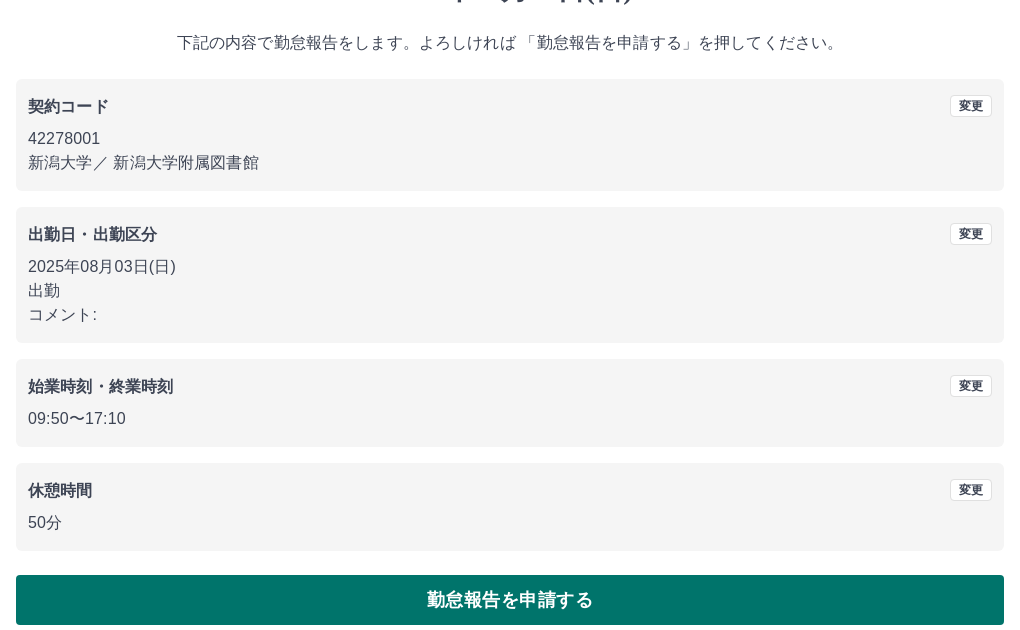 click on "勤怠報告を申請する" at bounding box center (510, 600) 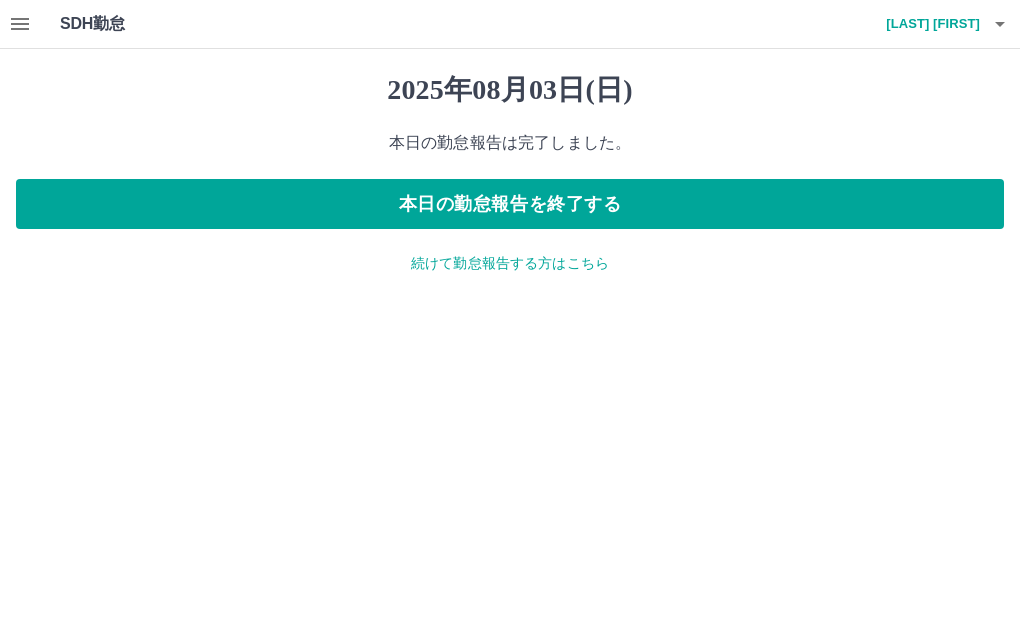 scroll, scrollTop: 0, scrollLeft: 0, axis: both 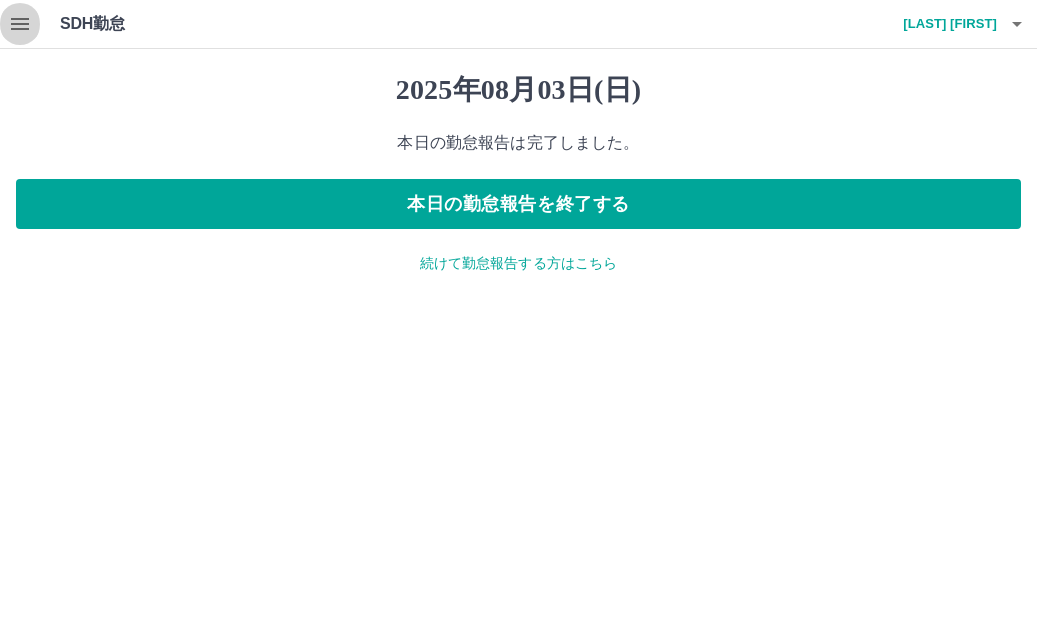 click 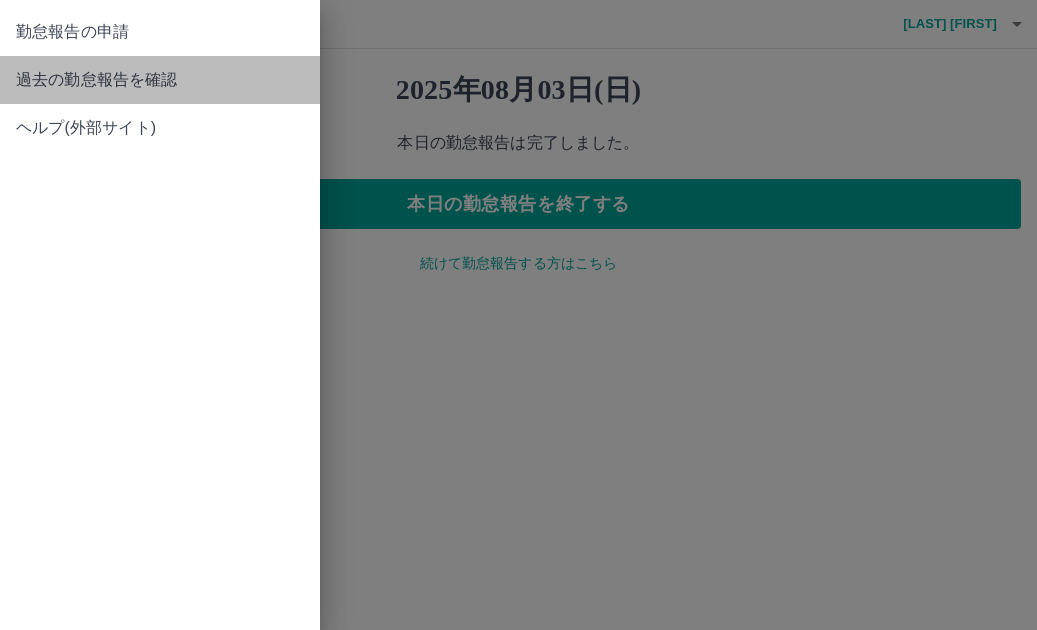 click on "過去の勤怠報告を確認" at bounding box center (160, 80) 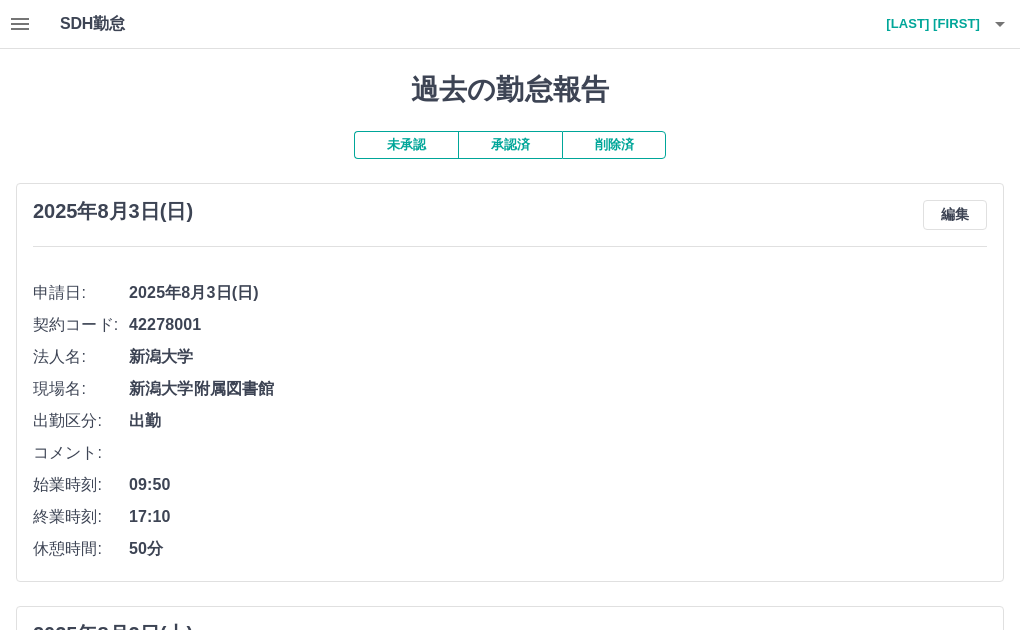 click on "未承認" at bounding box center (406, 145) 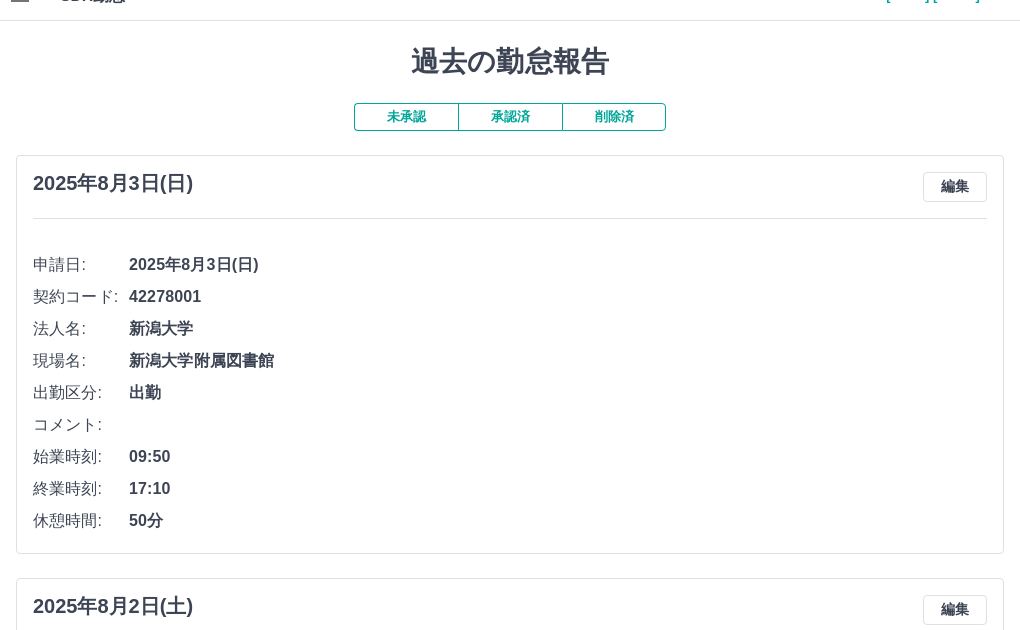scroll, scrollTop: 0, scrollLeft: 0, axis: both 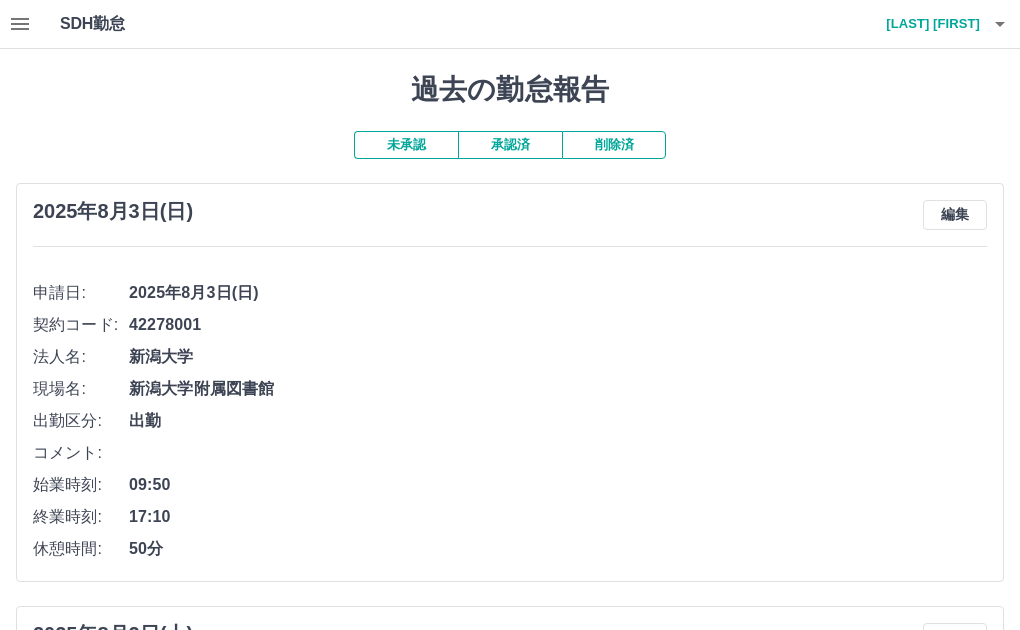 click on "承認済" at bounding box center (510, 145) 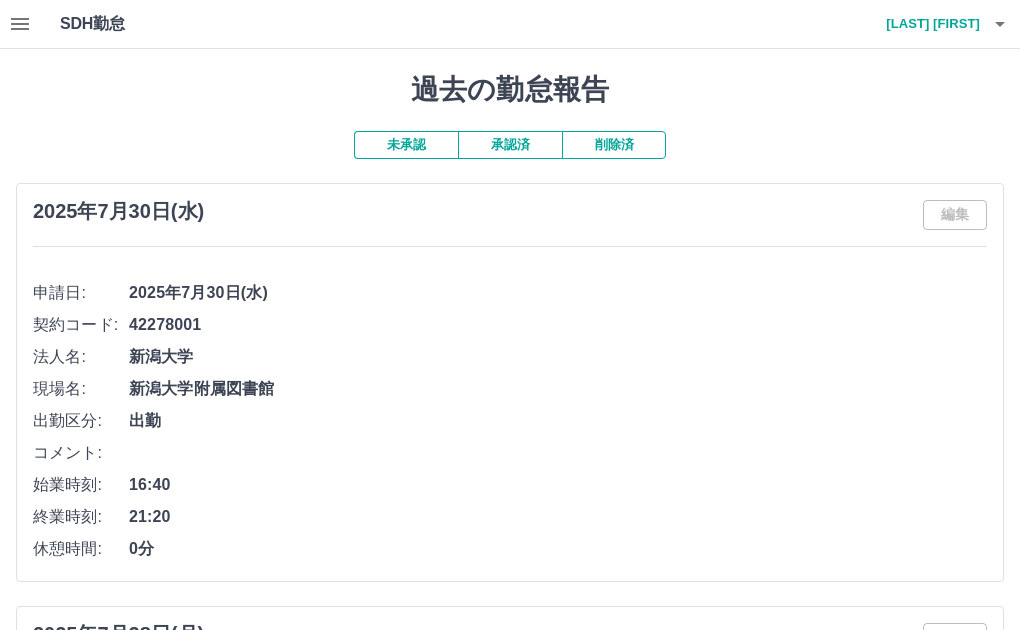 click on "未承認" at bounding box center [406, 145] 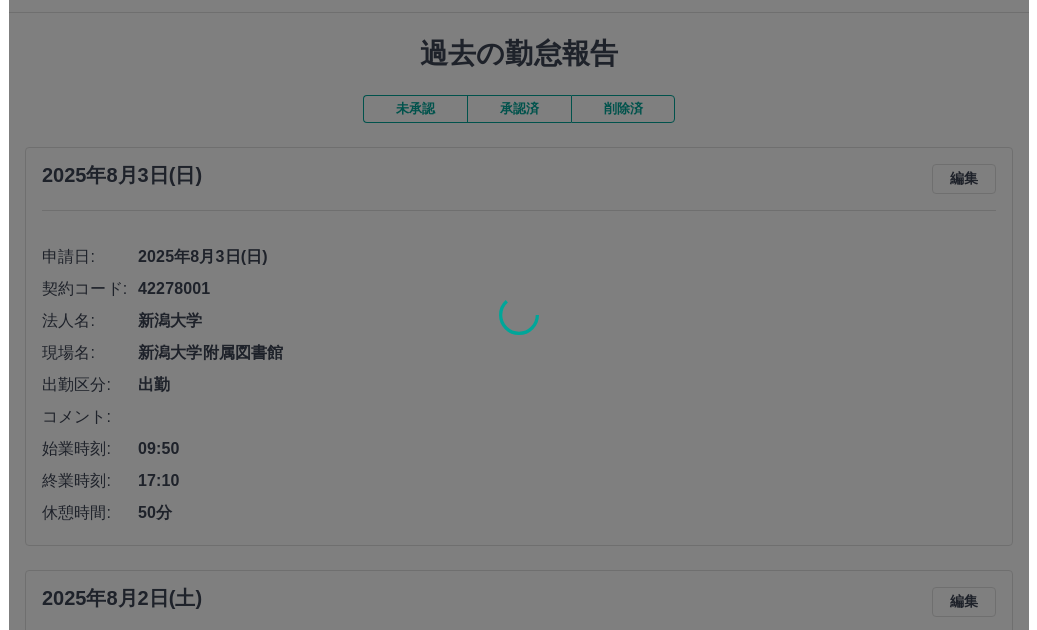 scroll, scrollTop: 0, scrollLeft: 0, axis: both 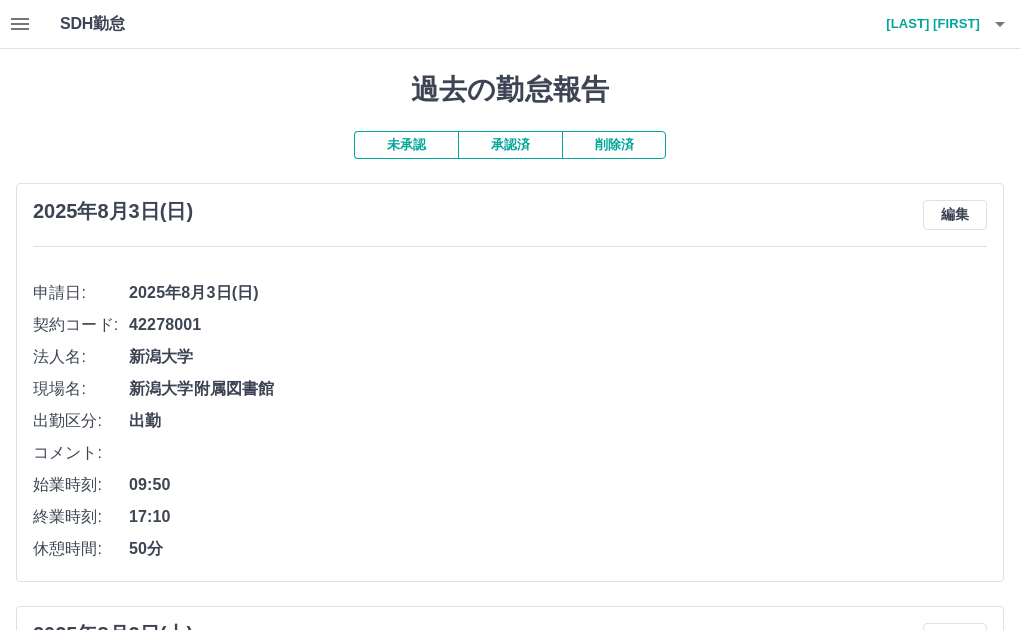 click on "サルーム　知佳子" at bounding box center [920, 24] 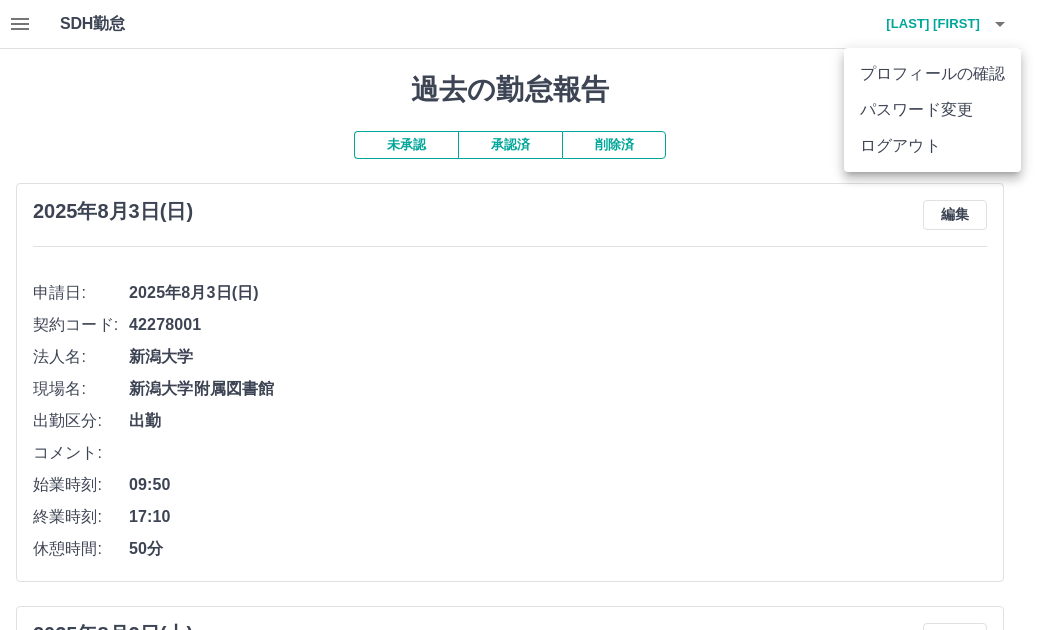 click on "ログアウト" at bounding box center [932, 146] 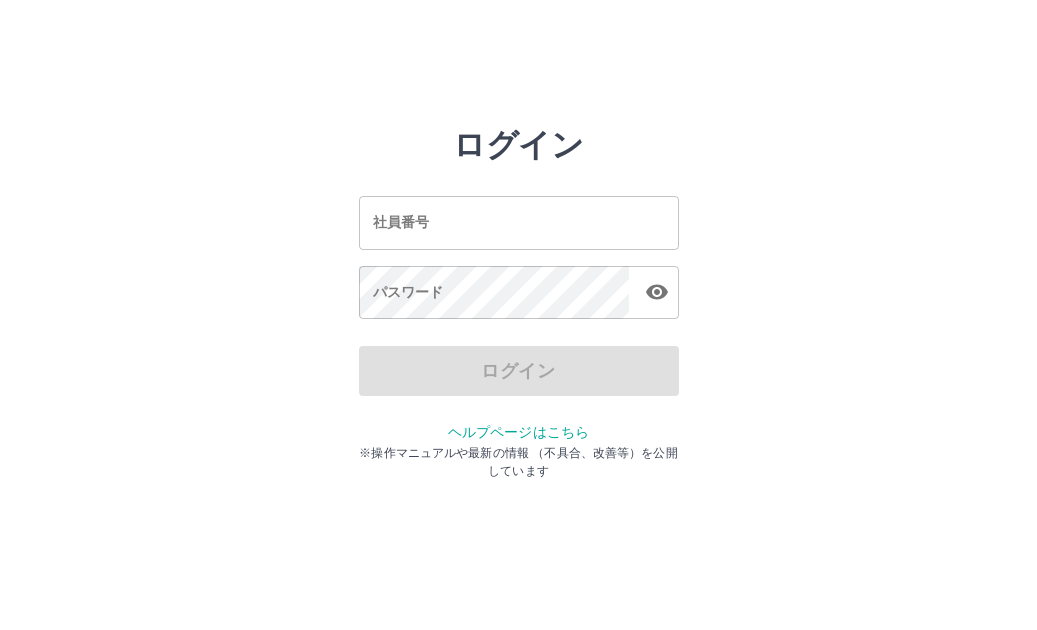 scroll, scrollTop: 0, scrollLeft: 0, axis: both 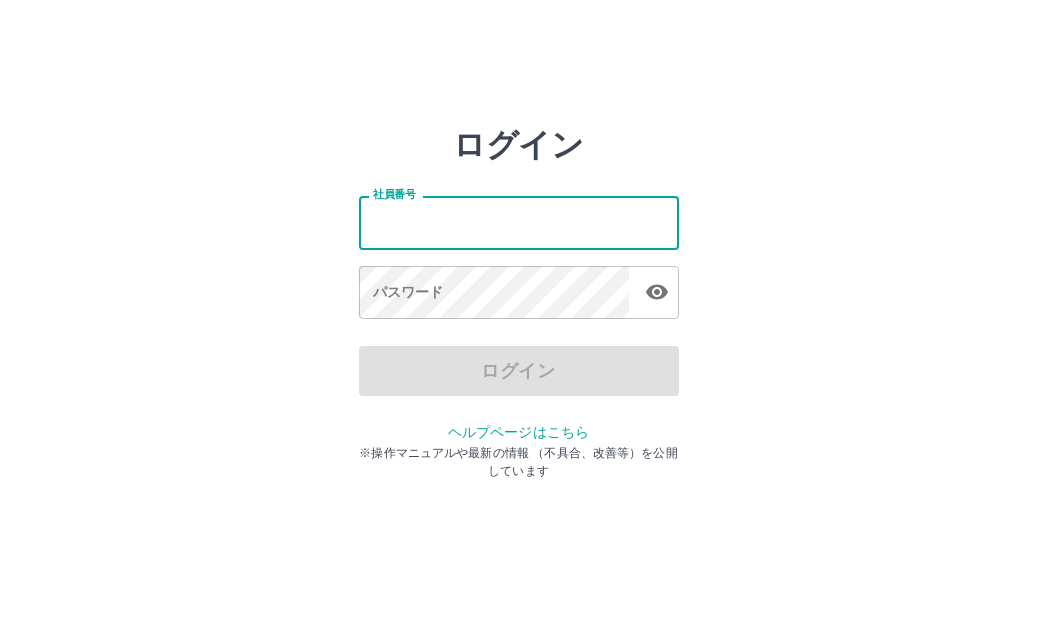 click on "社員番号" at bounding box center (519, 222) 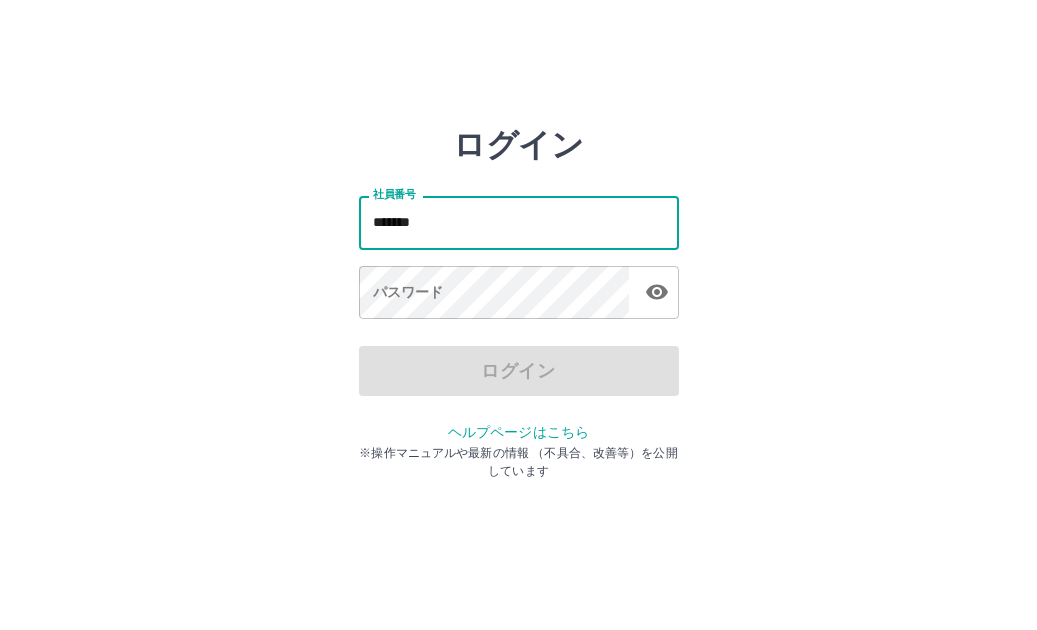type on "*******" 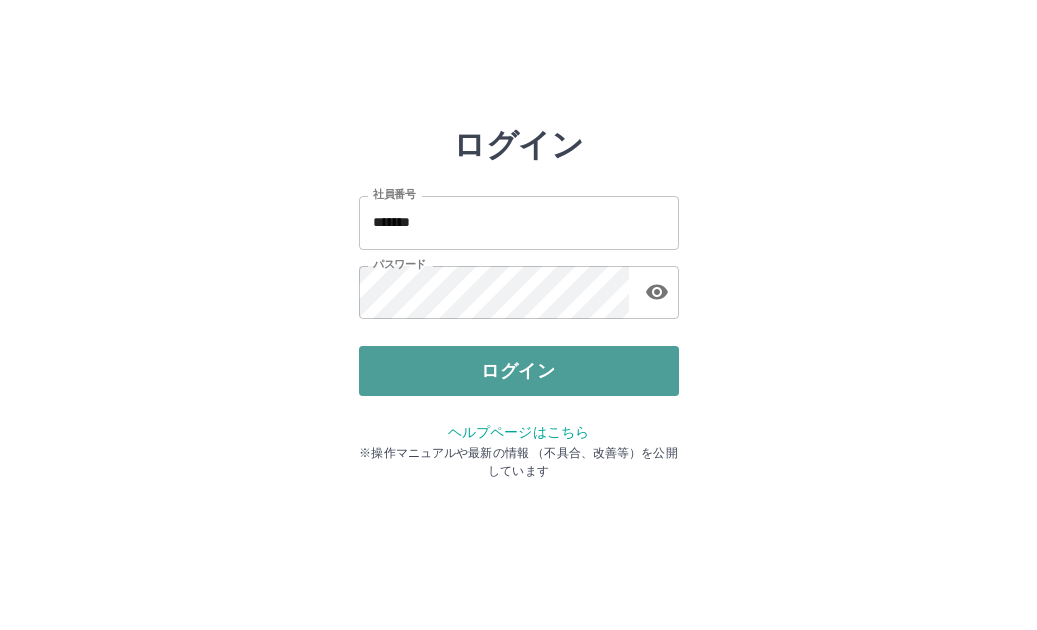 click on "ログイン" at bounding box center (519, 371) 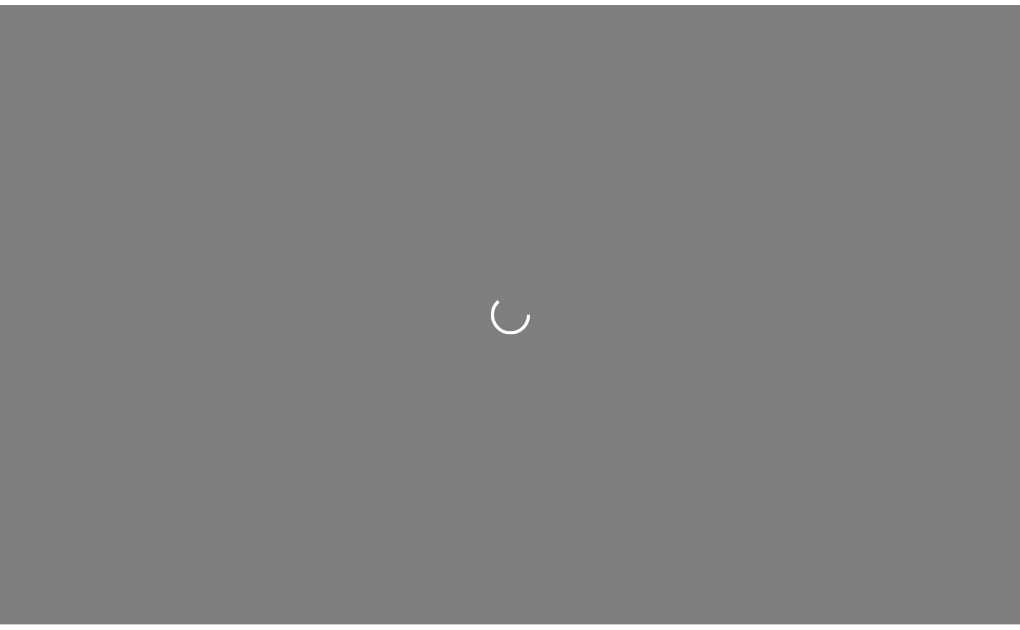 scroll, scrollTop: 0, scrollLeft: 0, axis: both 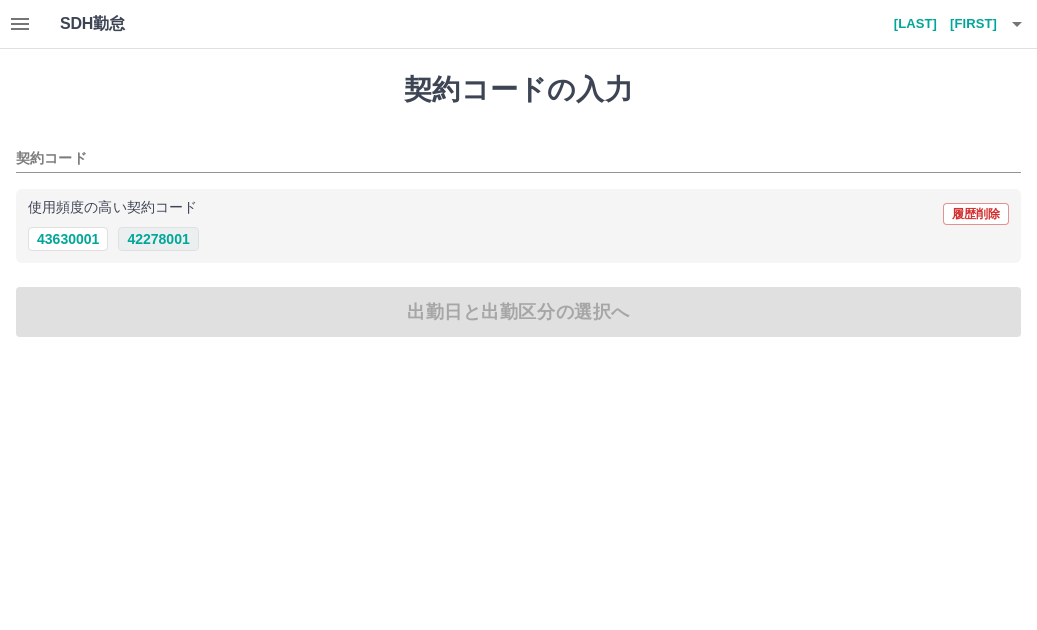 click on "42278001" at bounding box center [158, 239] 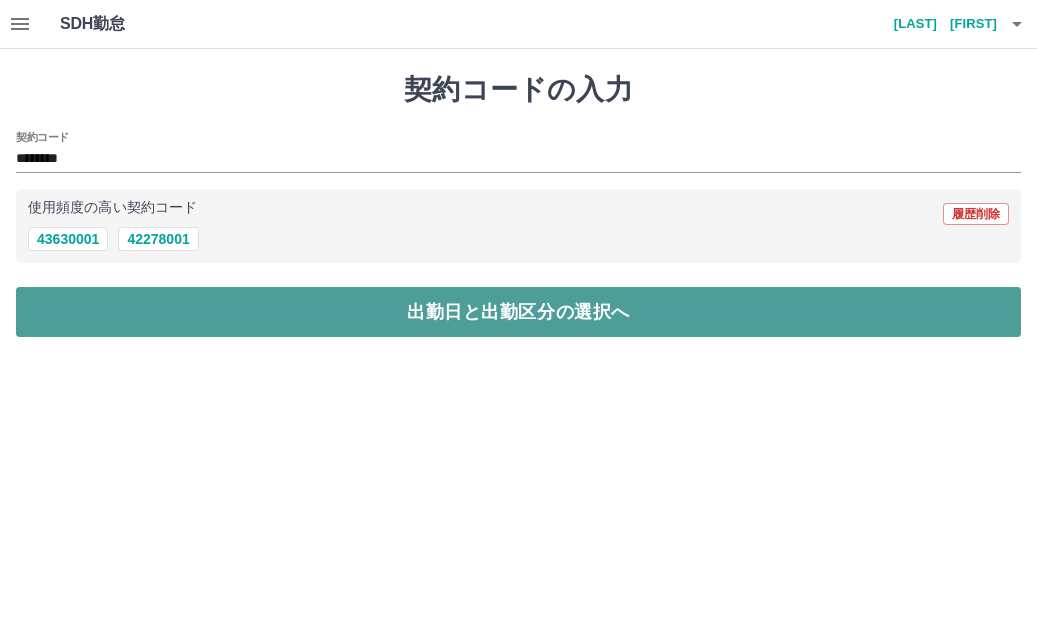 click on "出勤日と出勤区分の選択へ" at bounding box center (518, 312) 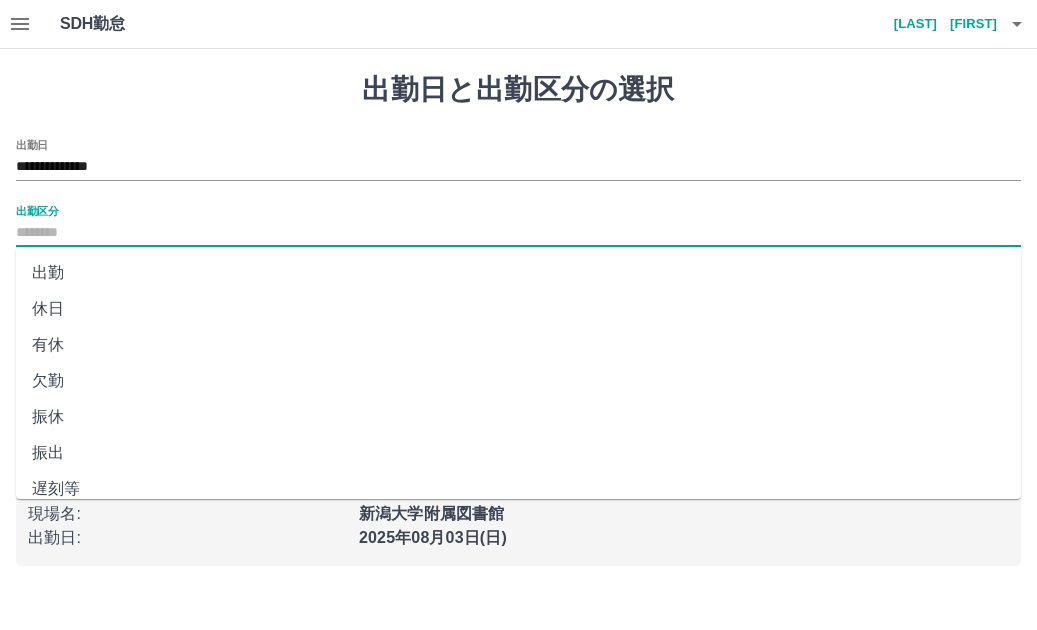 drag, startPoint x: 63, startPoint y: 231, endPoint x: 56, endPoint y: 239, distance: 10.630146 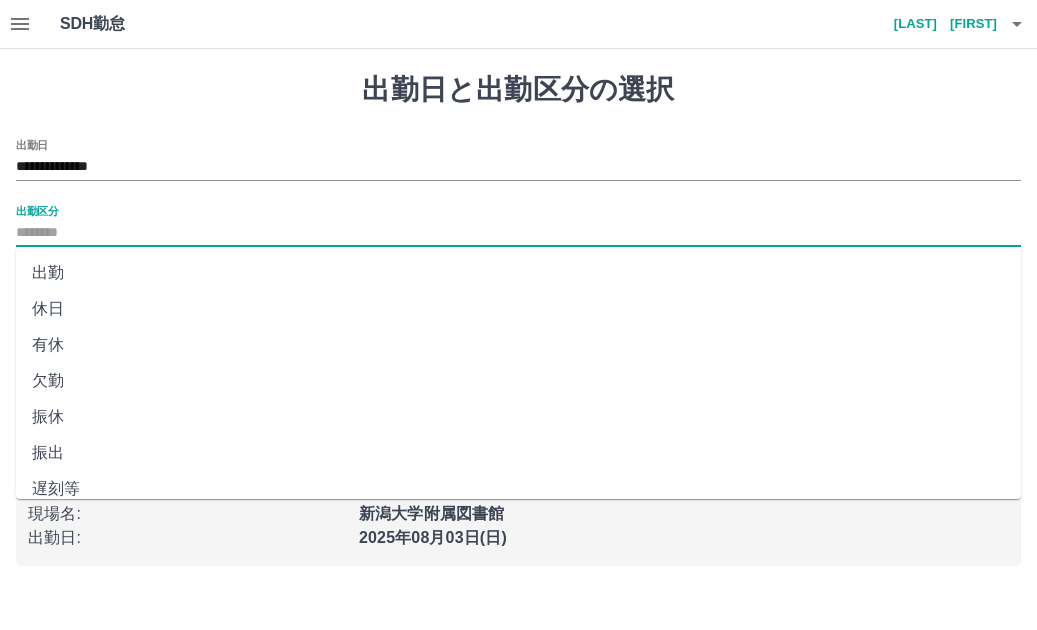 click on "出勤区分" at bounding box center (518, 233) 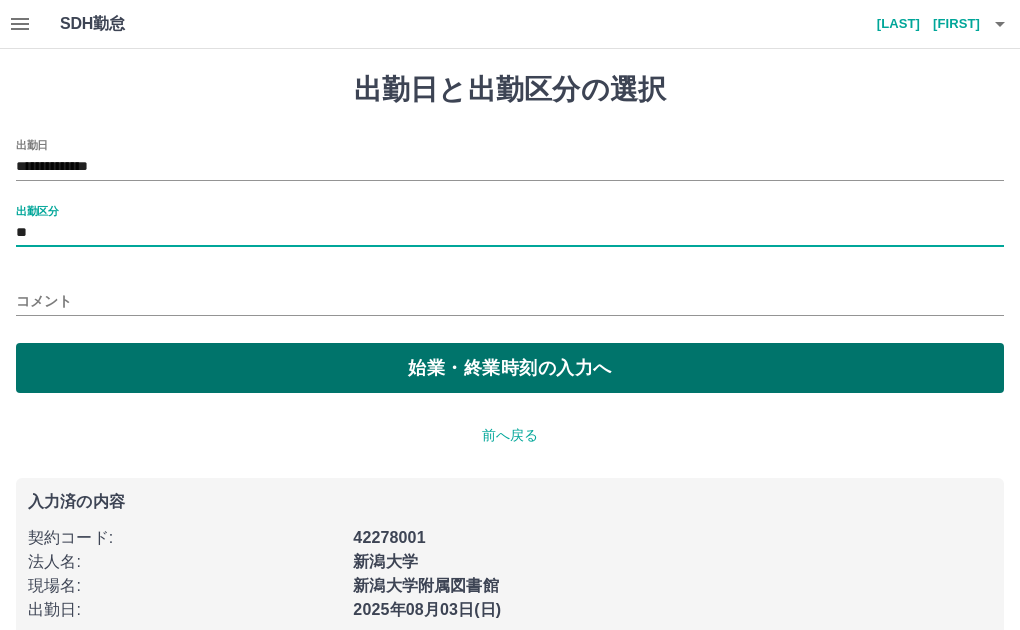 click on "始業・終業時刻の入力へ" at bounding box center [510, 368] 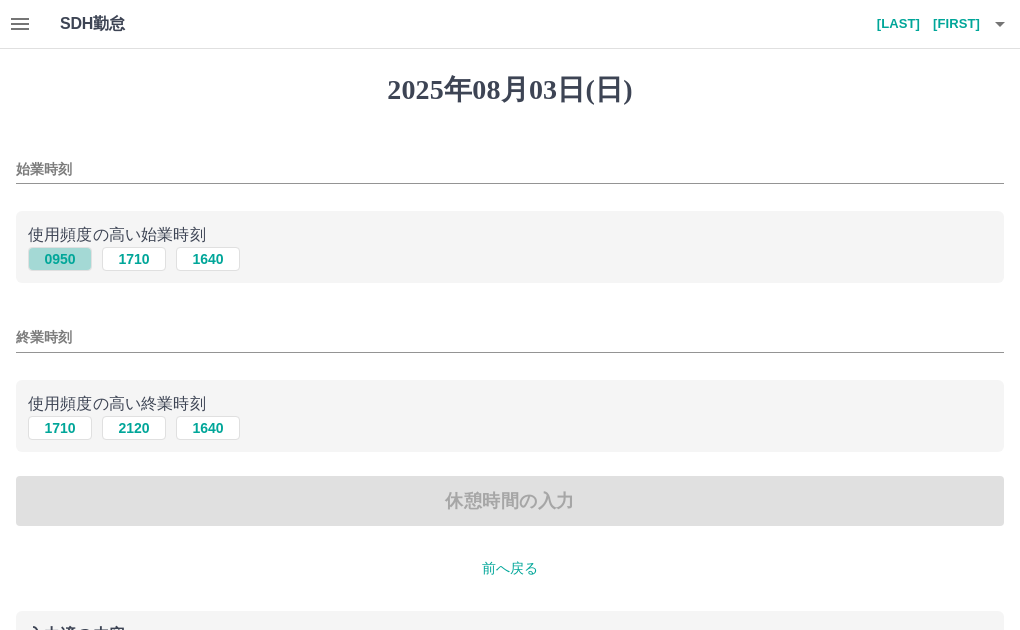 click on "0950" at bounding box center (60, 259) 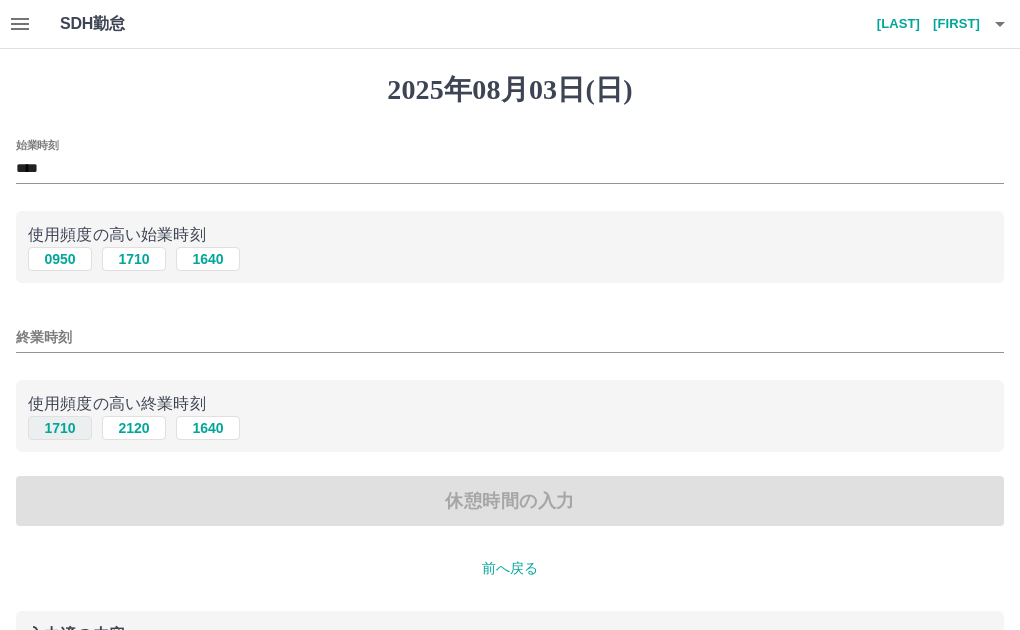 click on "1710" at bounding box center (60, 428) 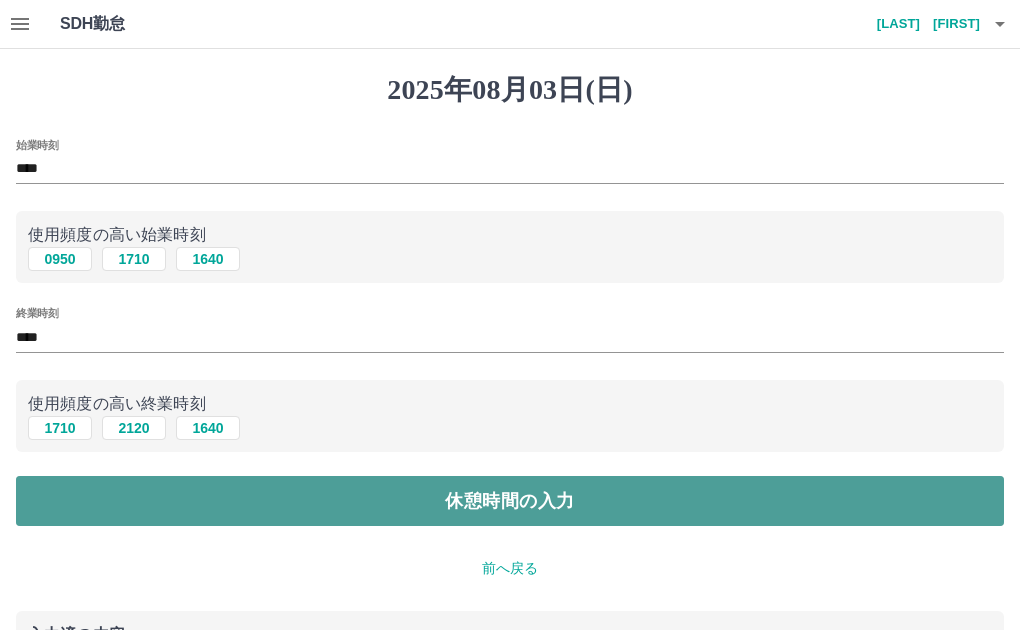 click on "休憩時間の入力" at bounding box center (510, 501) 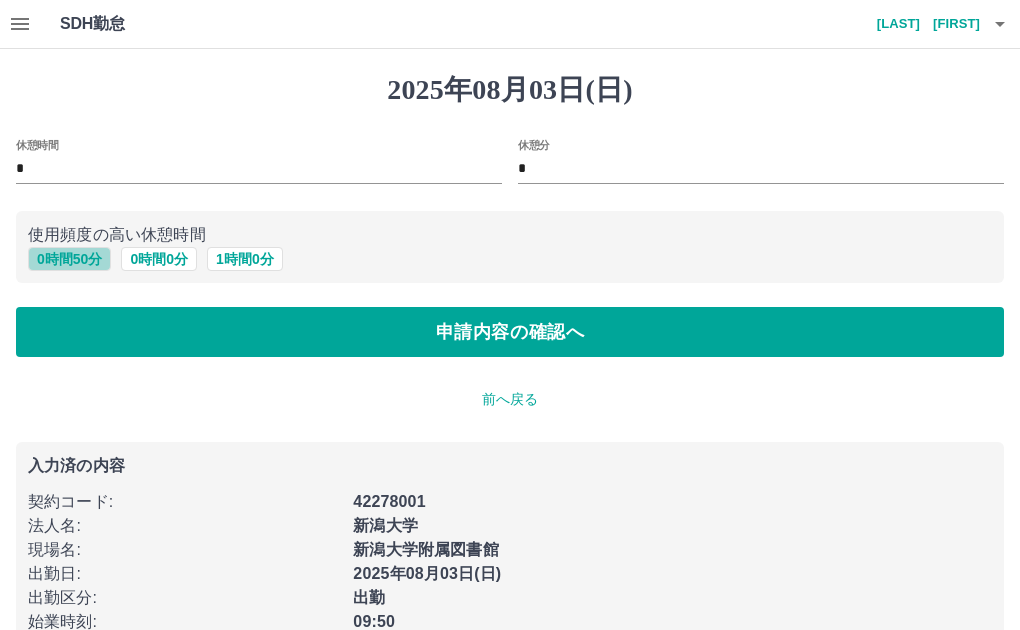 click on "0 時間 50 分" at bounding box center [69, 259] 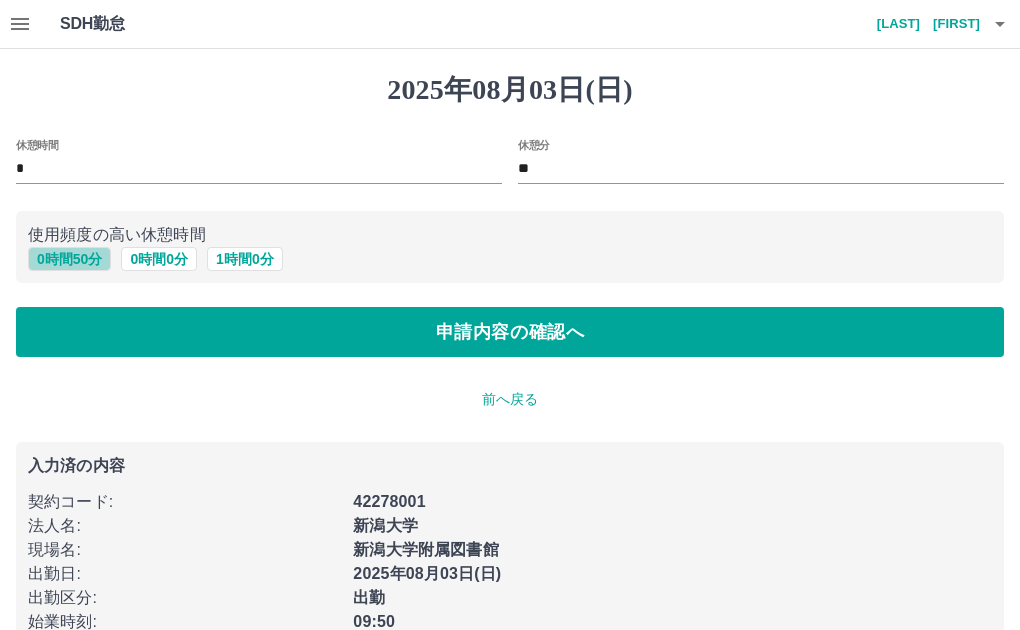 click on "0 時間 50 分" at bounding box center [69, 259] 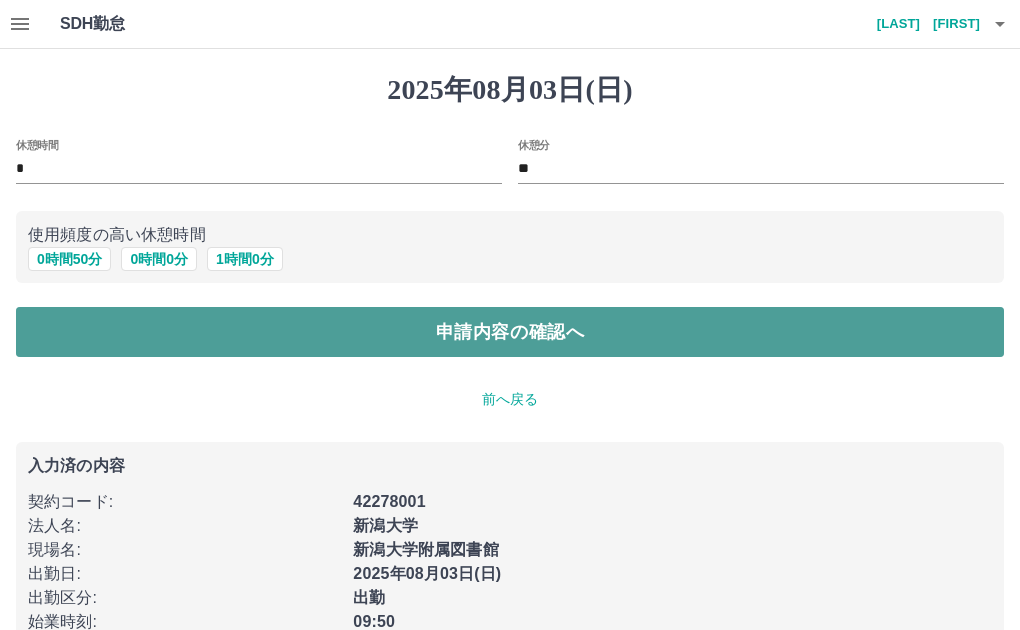 click on "申請内容の確認へ" at bounding box center (510, 332) 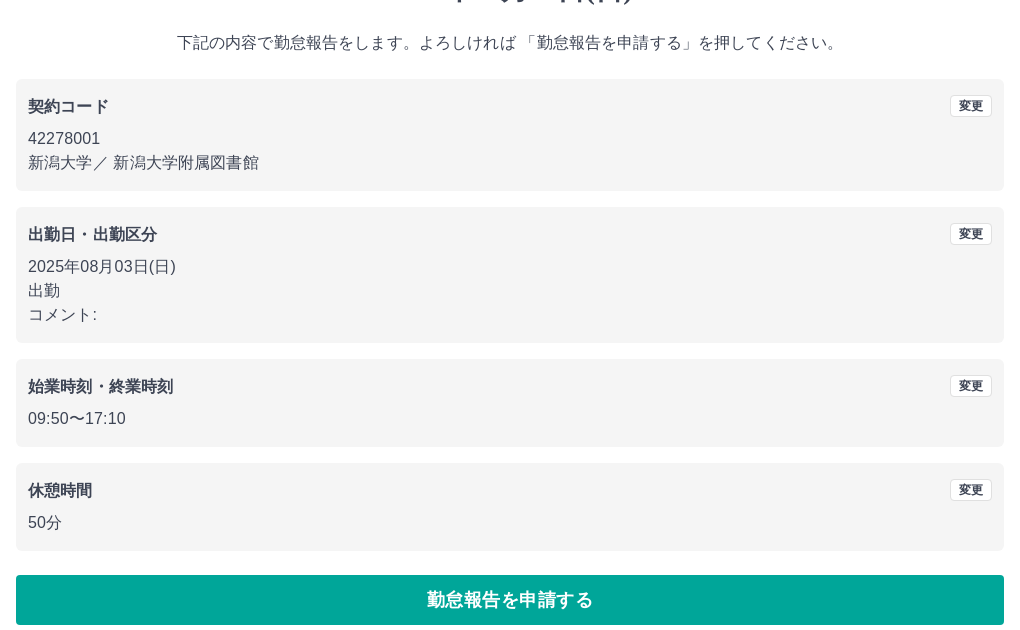 scroll, scrollTop: 119, scrollLeft: 0, axis: vertical 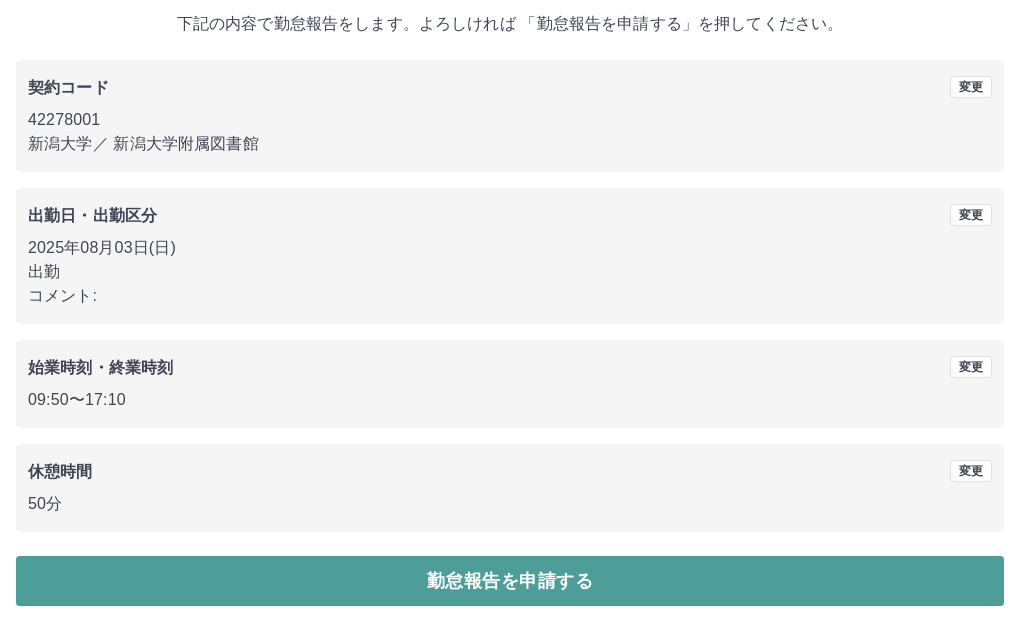 click on "勤怠報告を申請する" at bounding box center [510, 581] 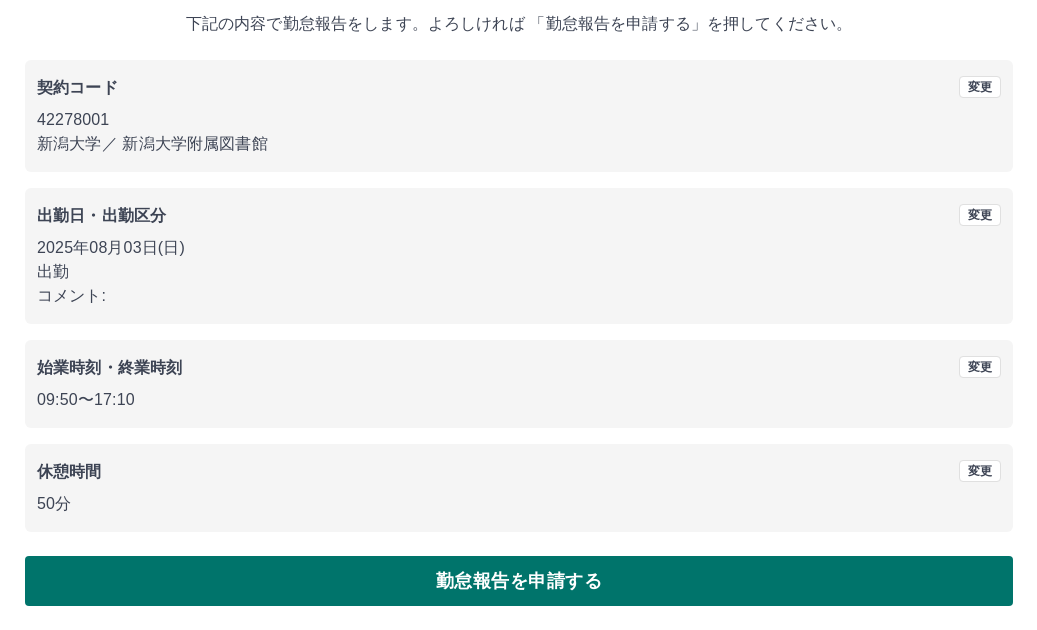 scroll, scrollTop: 0, scrollLeft: 0, axis: both 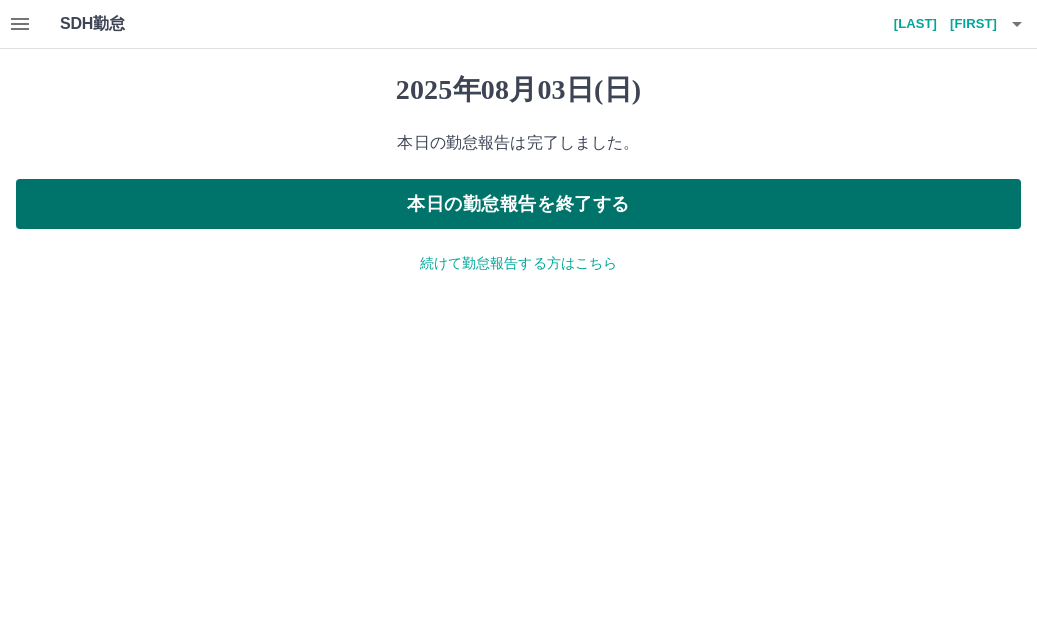 click on "本日の勤怠報告を終了する" at bounding box center (518, 204) 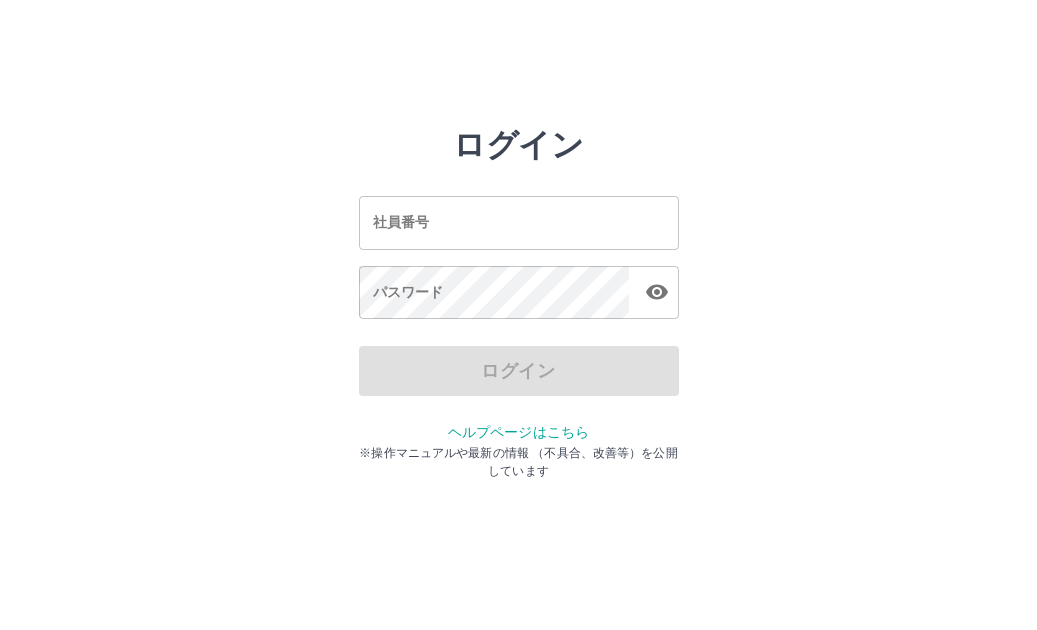 scroll, scrollTop: 0, scrollLeft: 0, axis: both 